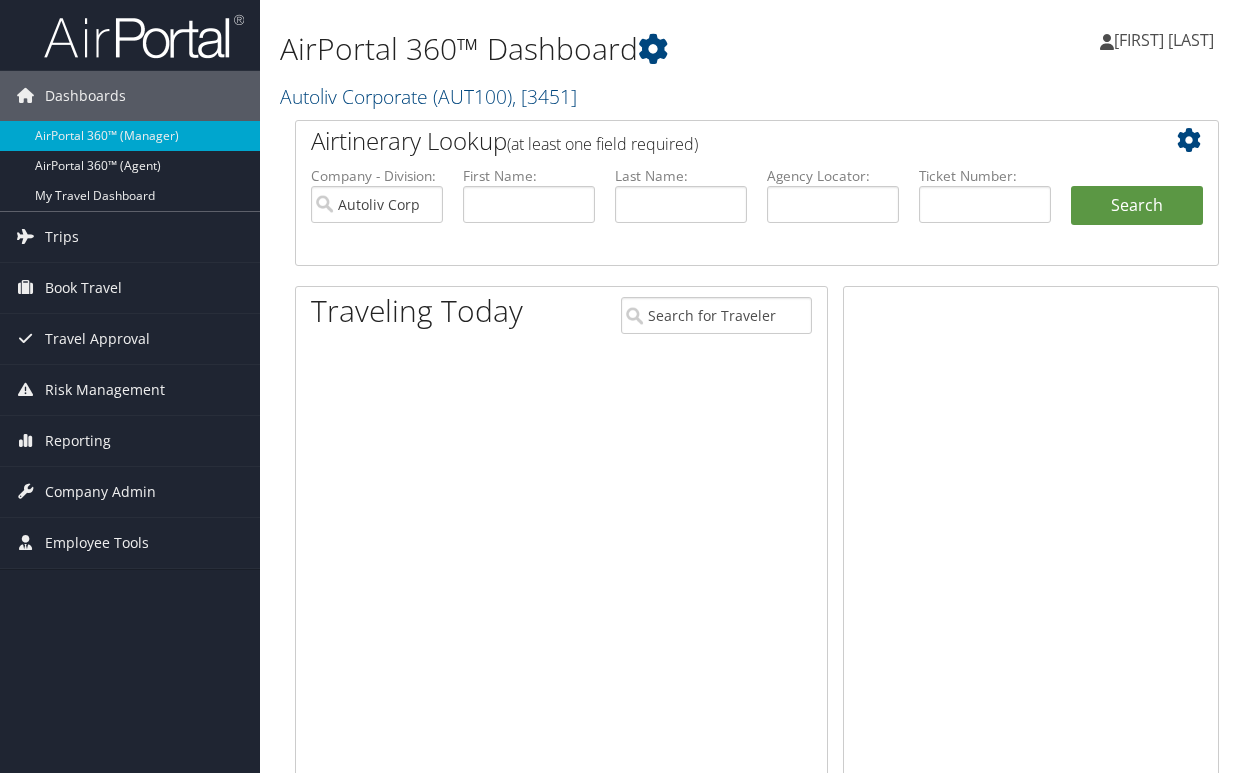 scroll, scrollTop: 0, scrollLeft: 0, axis: both 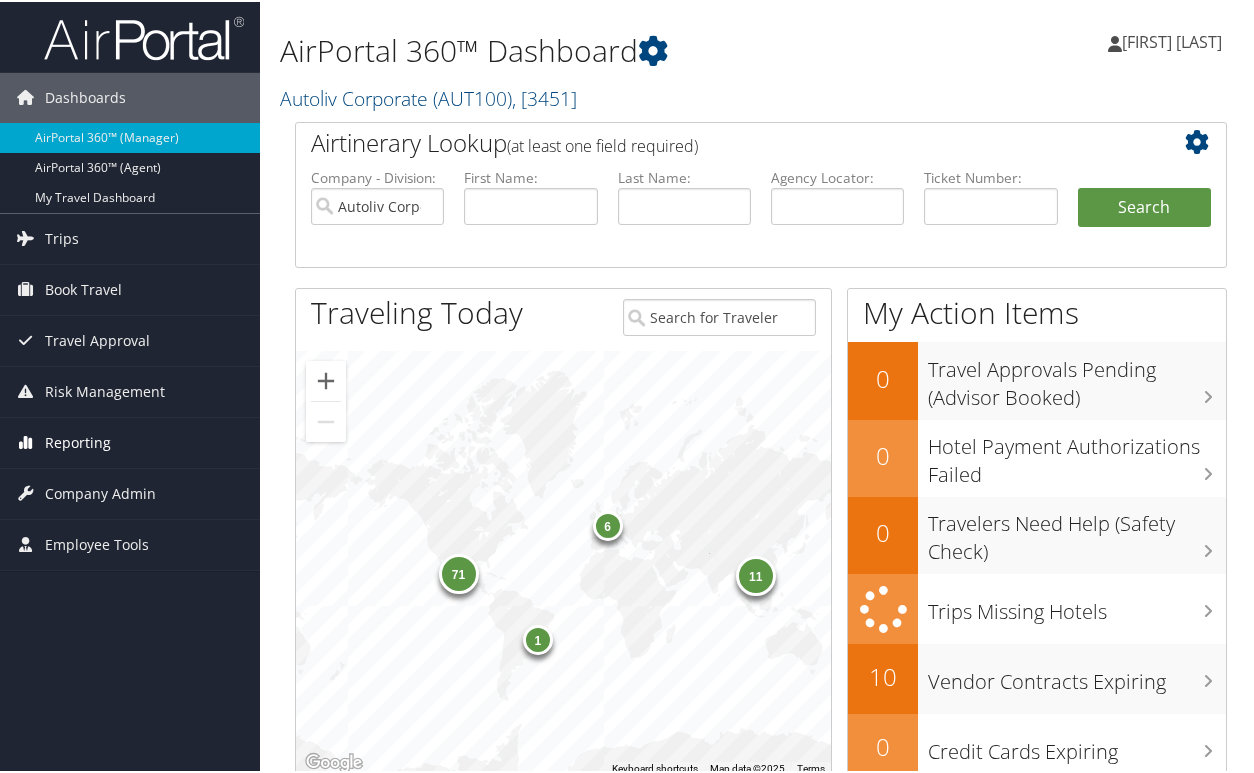 click on "Reporting" at bounding box center [78, 441] 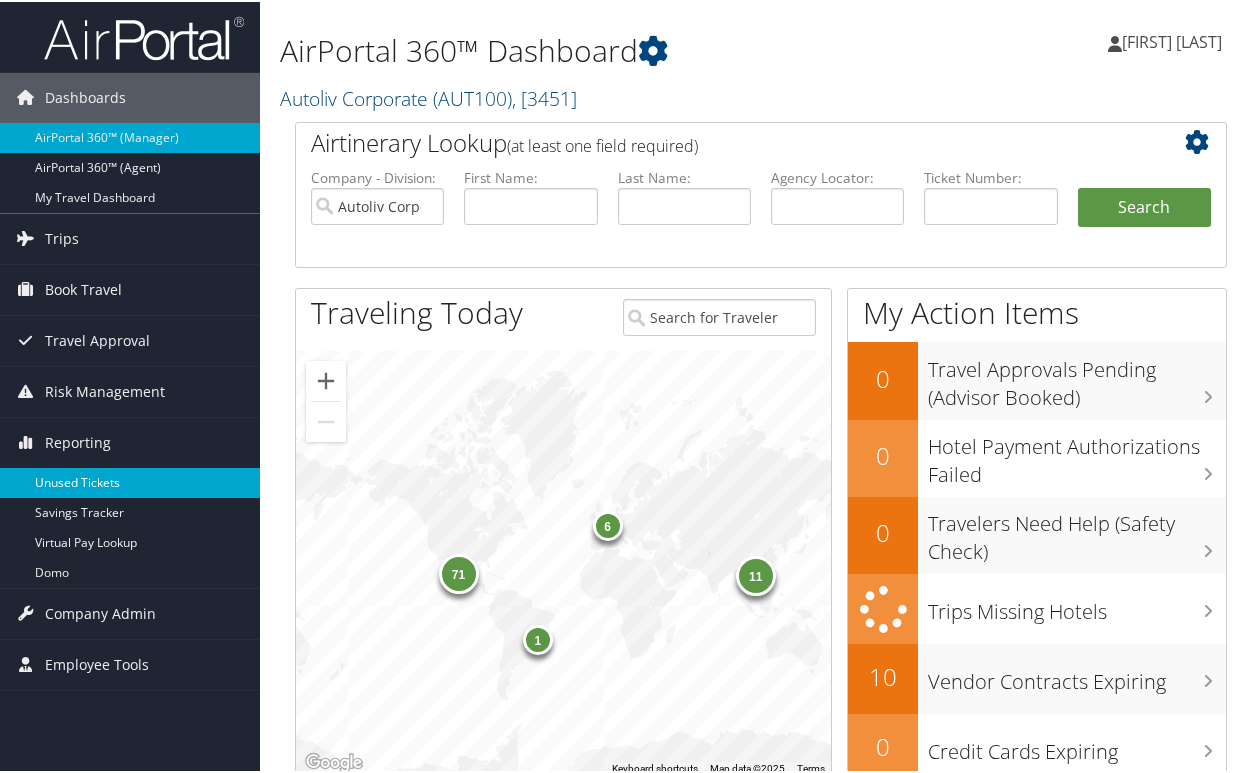 click on "Unused Tickets" at bounding box center (130, 481) 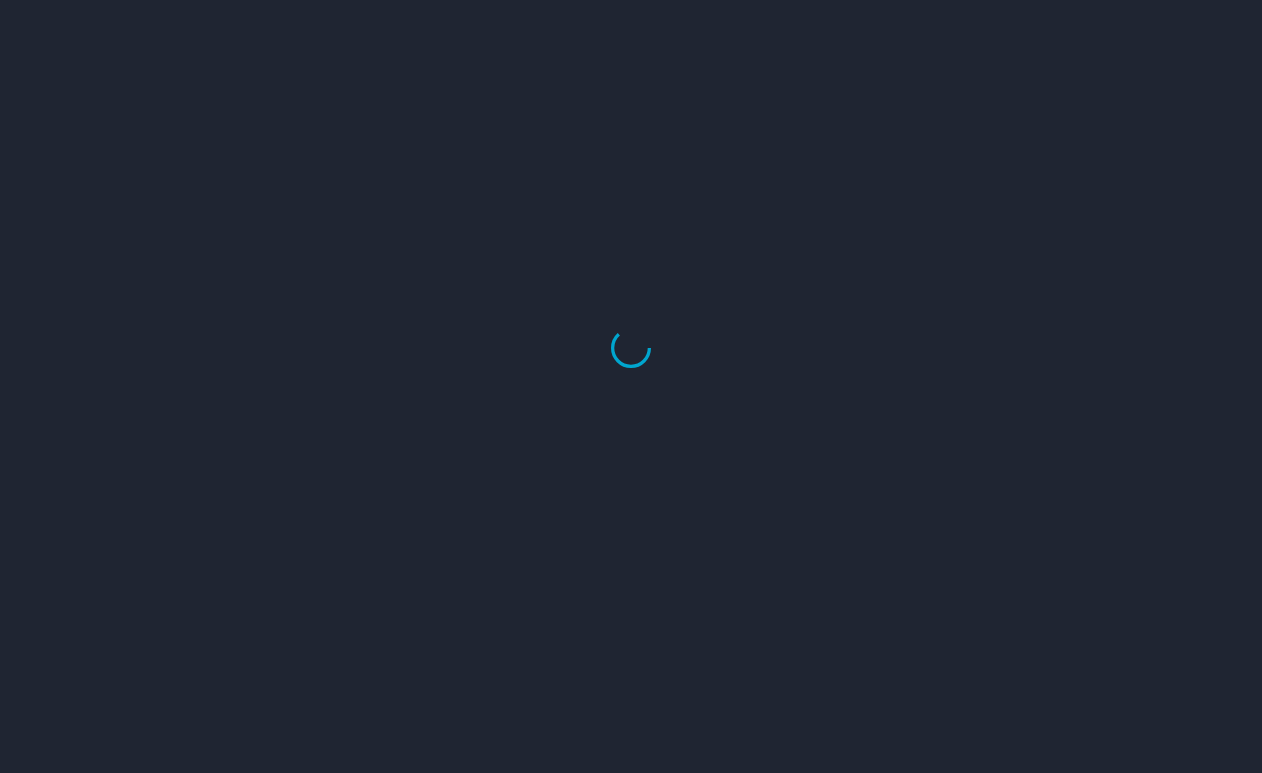 scroll, scrollTop: 0, scrollLeft: 0, axis: both 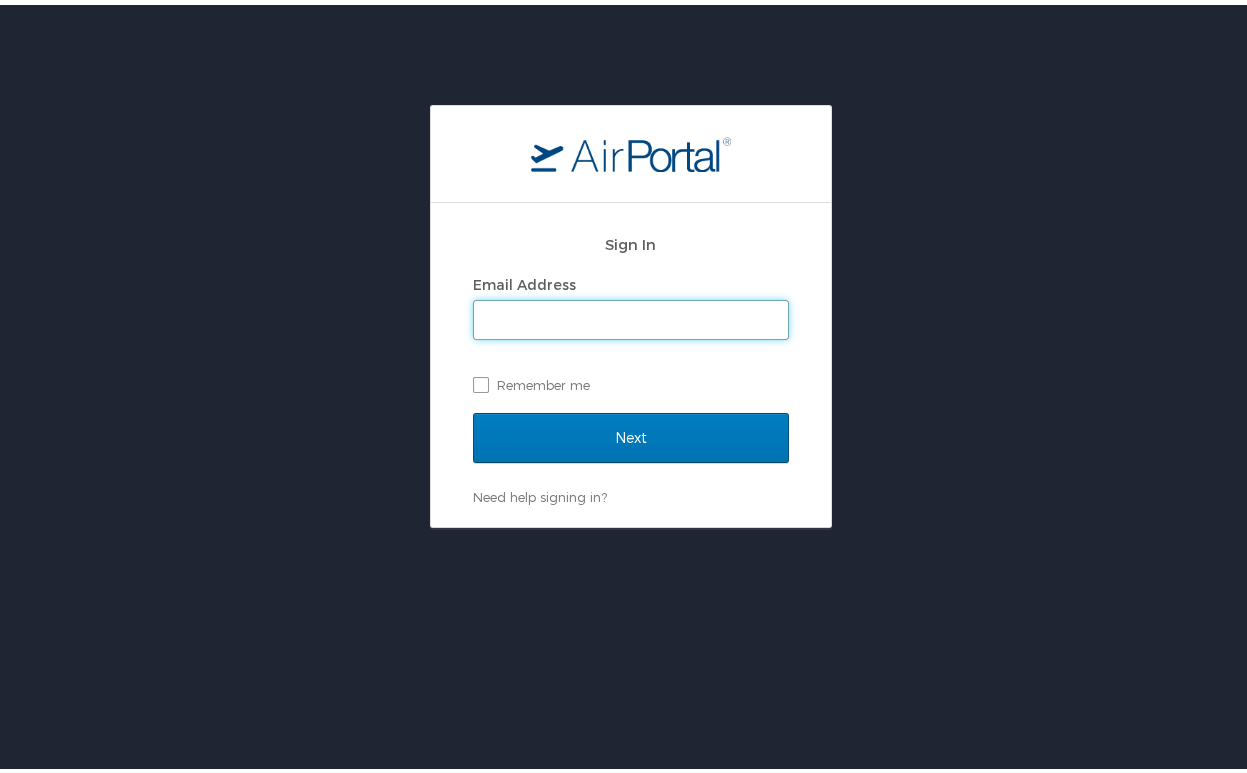 click on "Email Address" at bounding box center (631, 315) 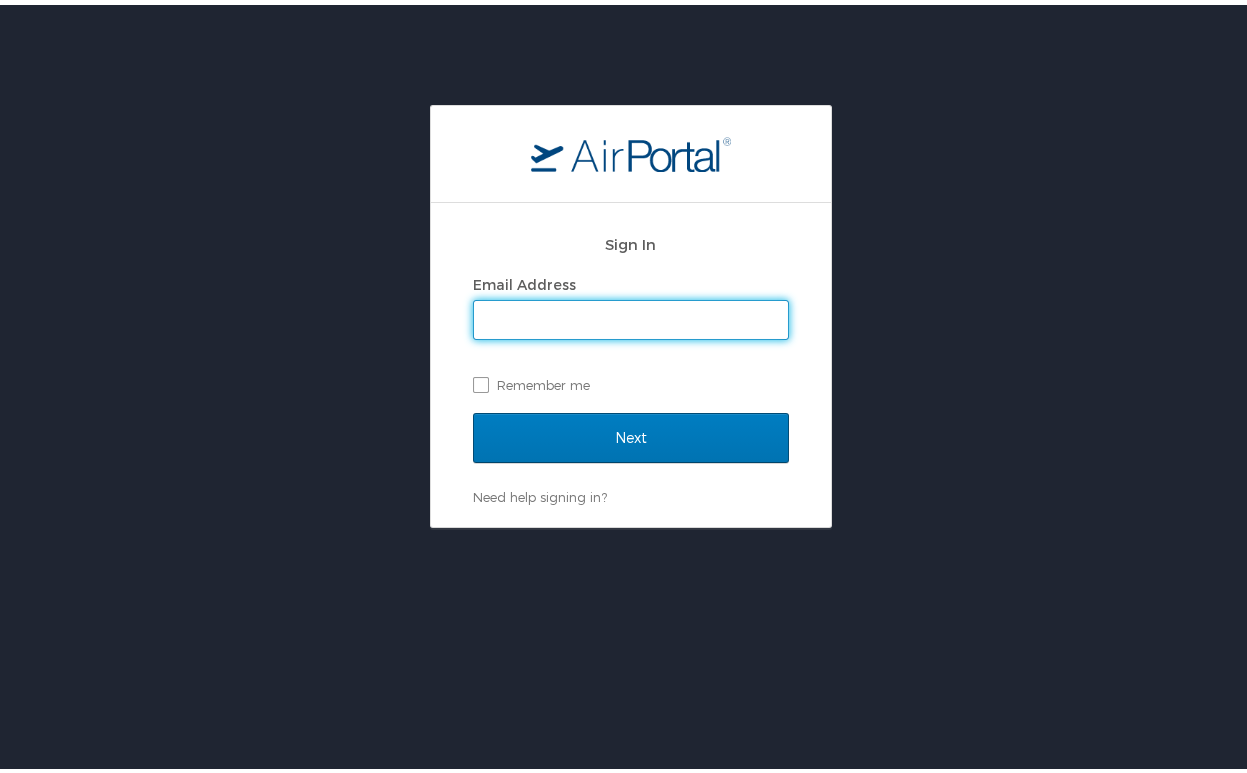 type on "[EMAIL]" 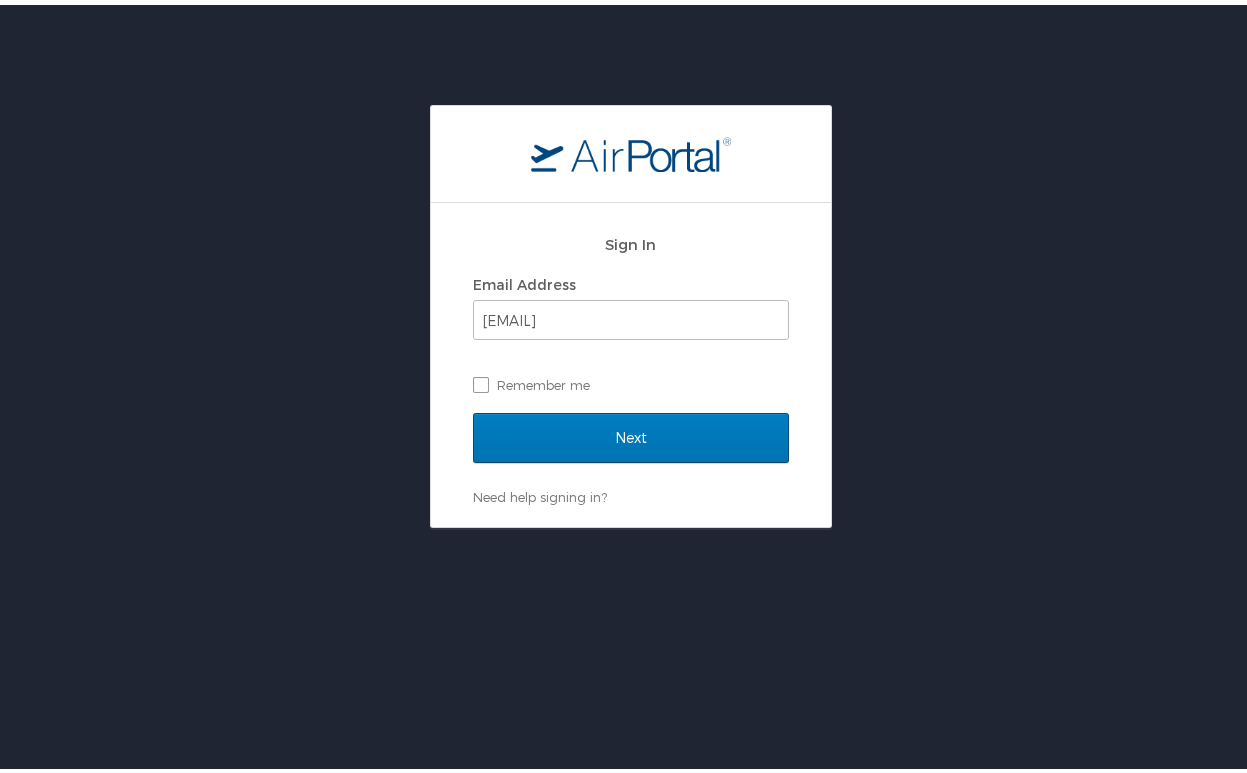 click on "Need help signing in? Forgot password? Help" at bounding box center (631, 492) 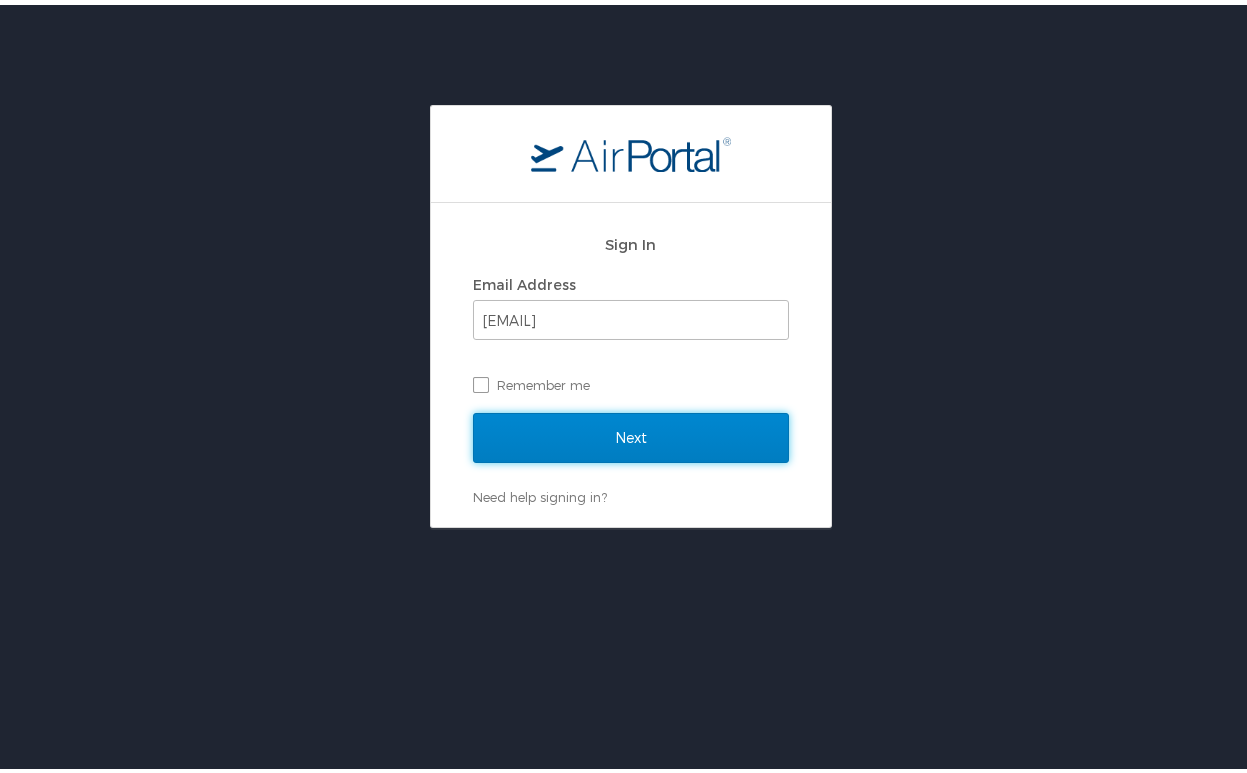 click on "Next" at bounding box center [631, 433] 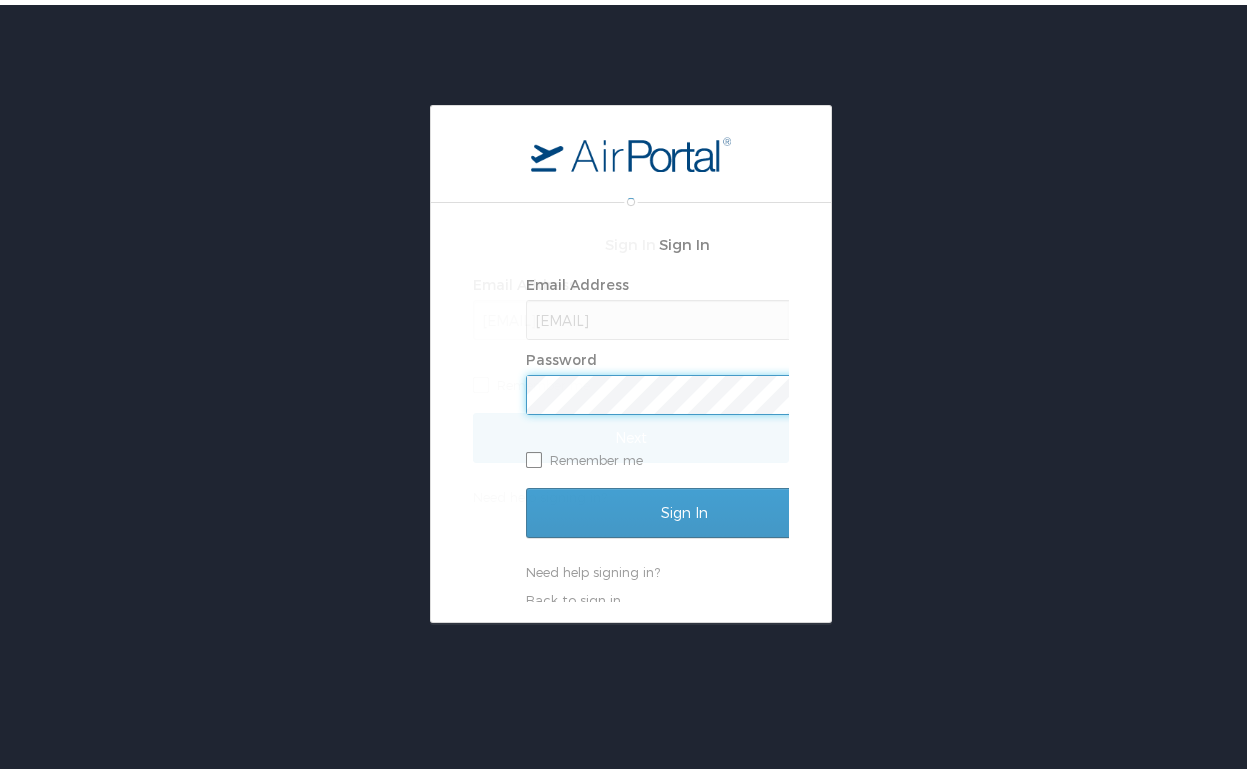 scroll, scrollTop: 0, scrollLeft: 0, axis: both 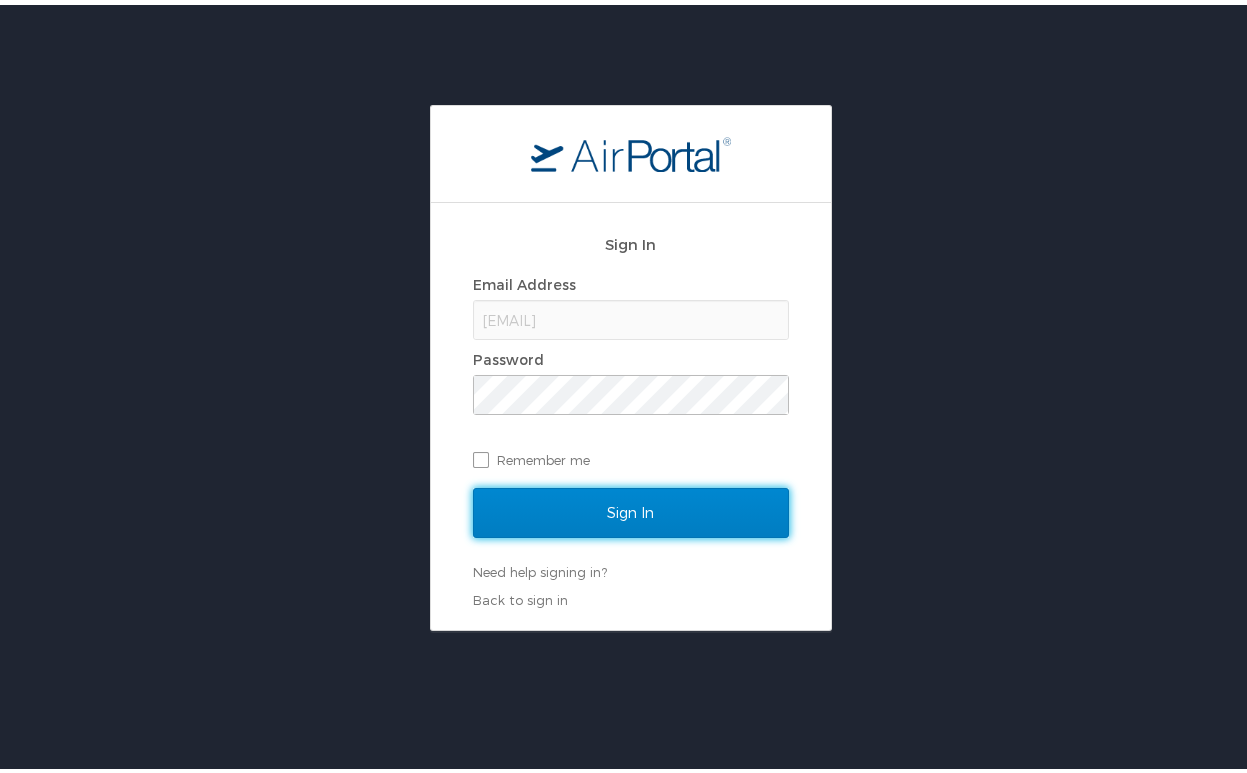 click on "Sign In" at bounding box center [631, 508] 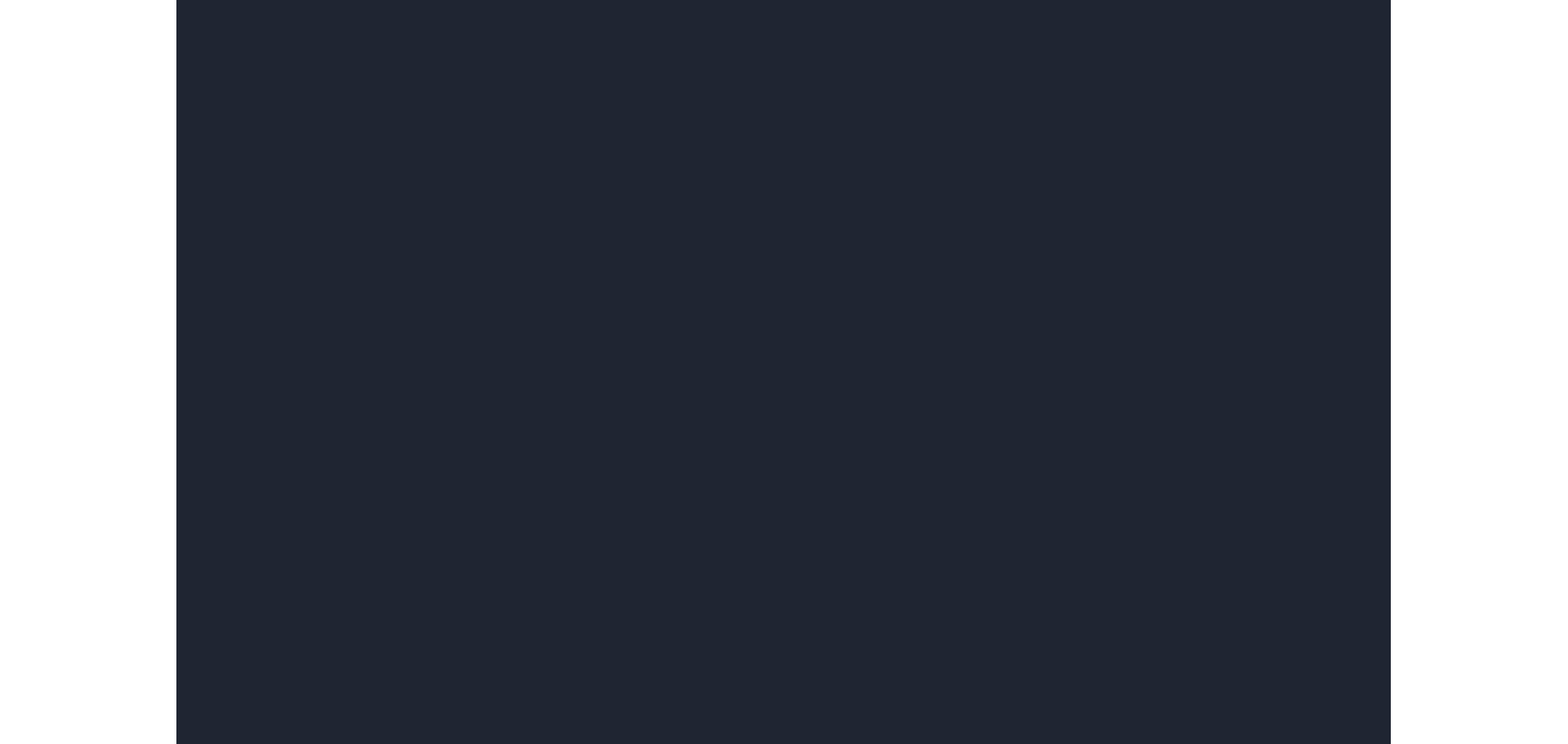 scroll, scrollTop: 0, scrollLeft: 0, axis: both 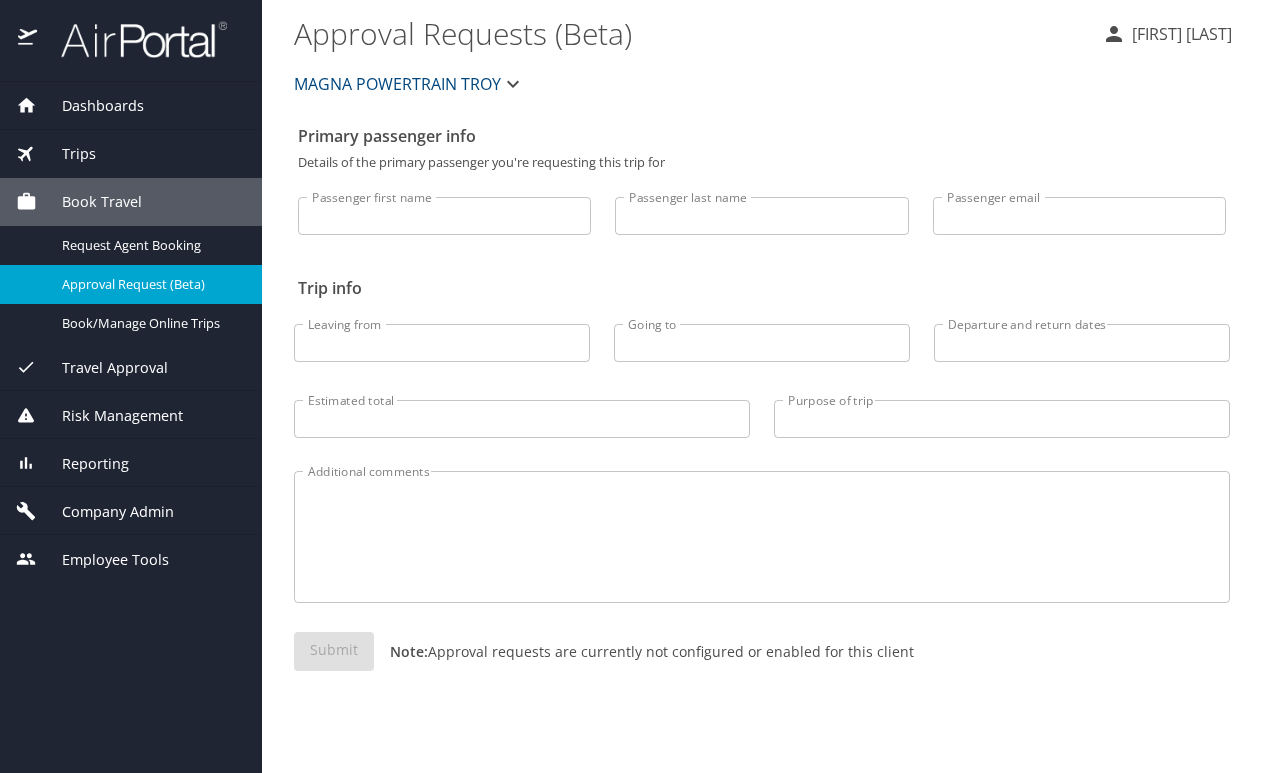 click on "Reporting" at bounding box center [83, 464] 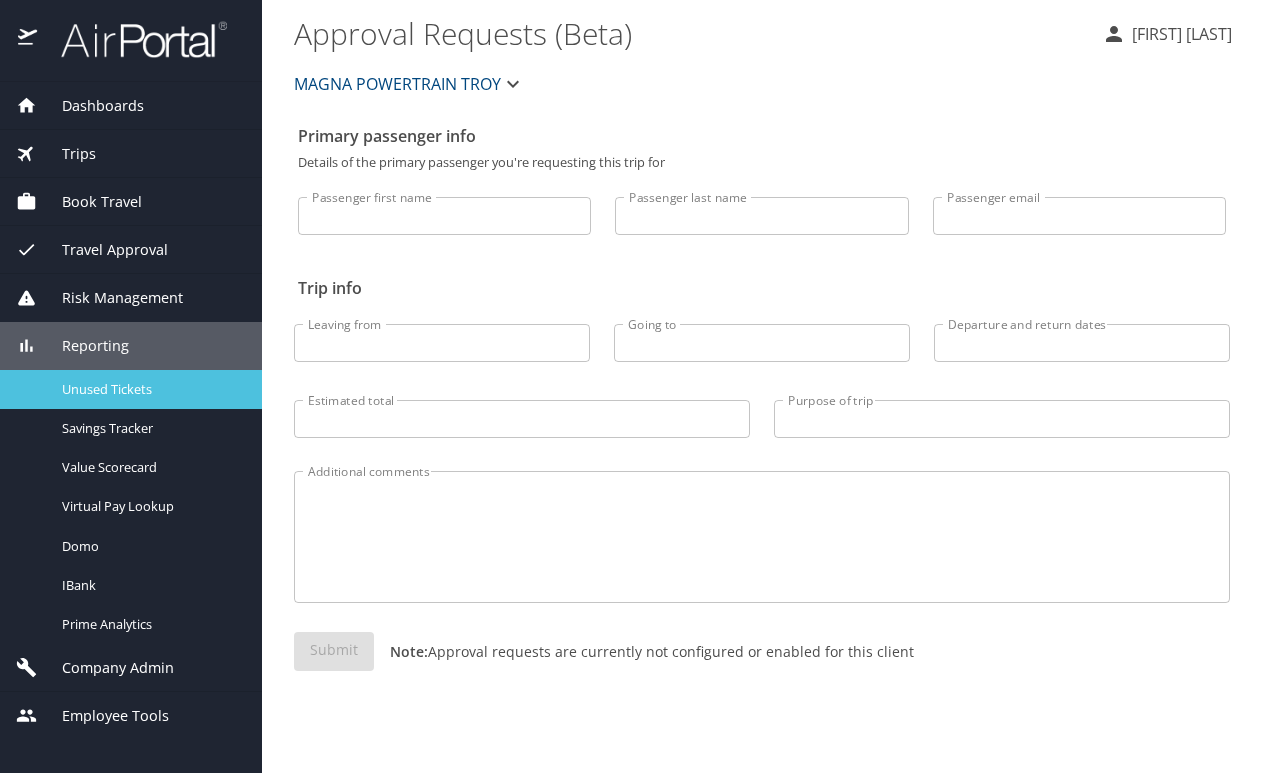 click on "Unused Tickets" at bounding box center [131, 389] 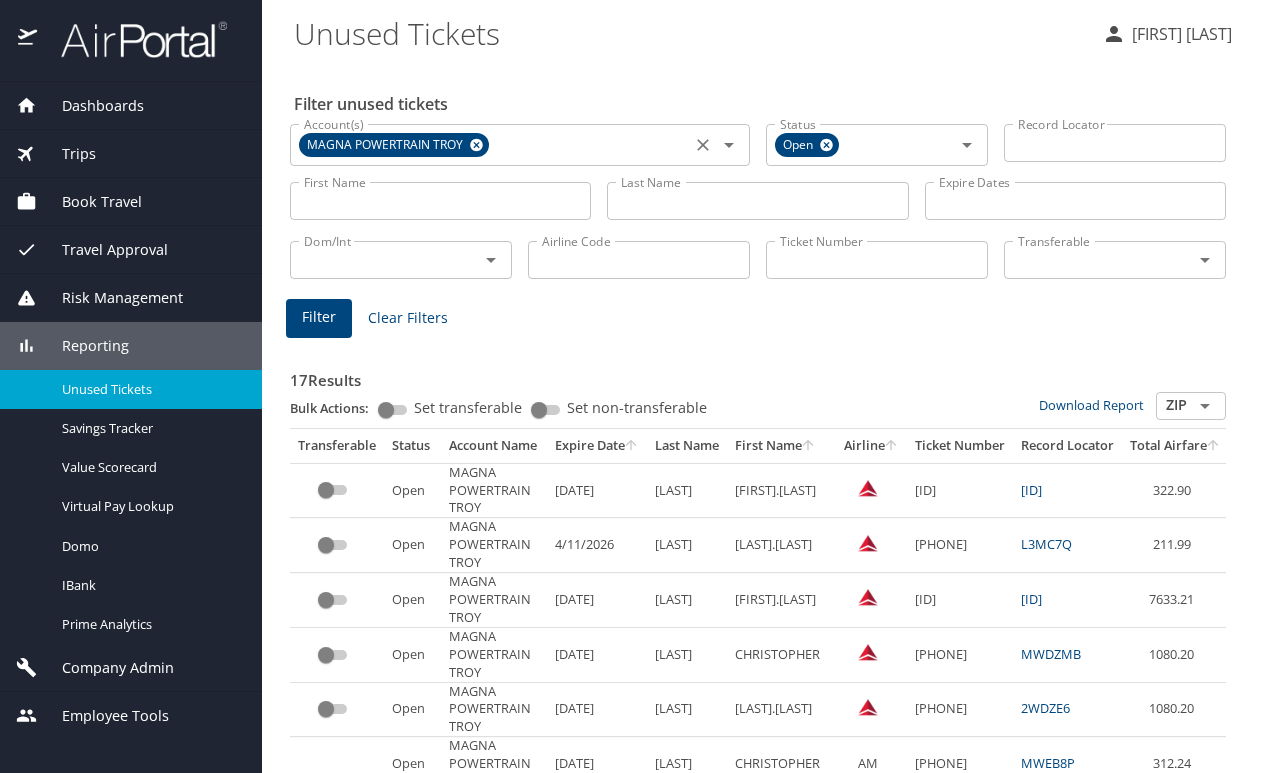 click 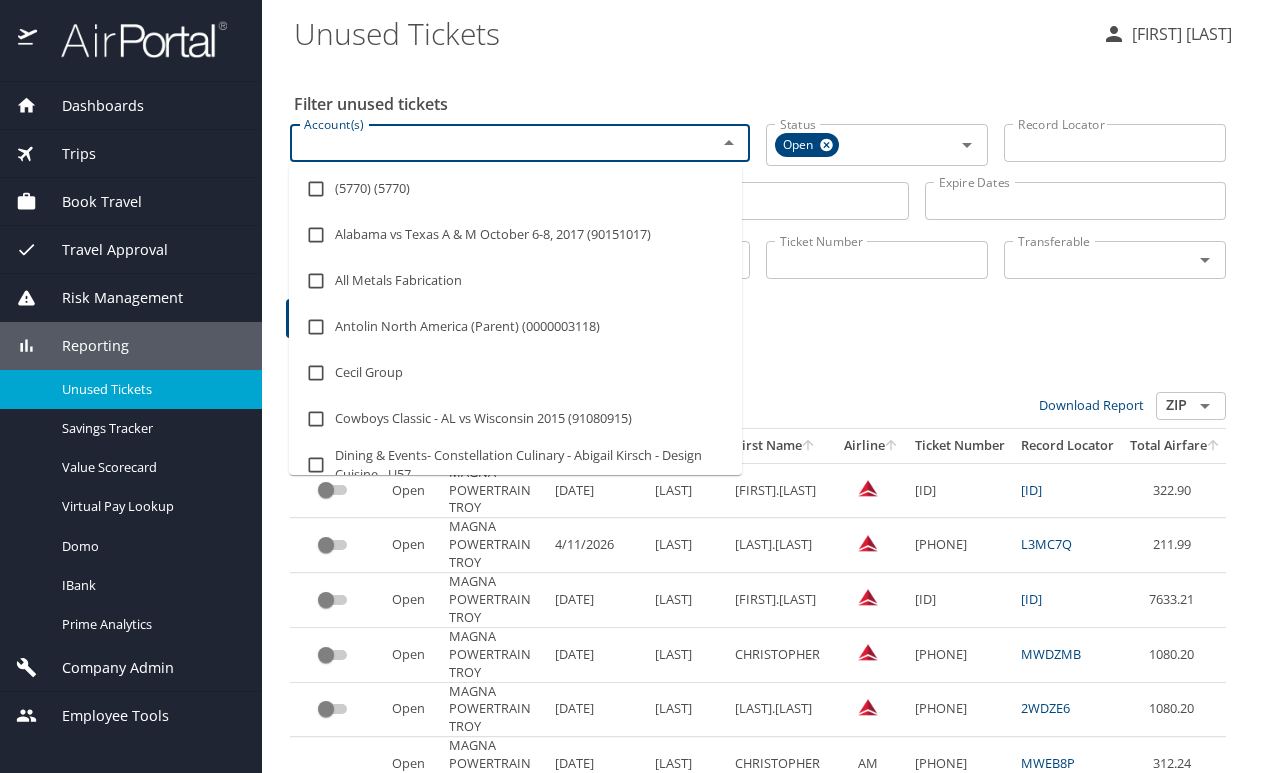 click on "Account(s)" at bounding box center (490, 143) 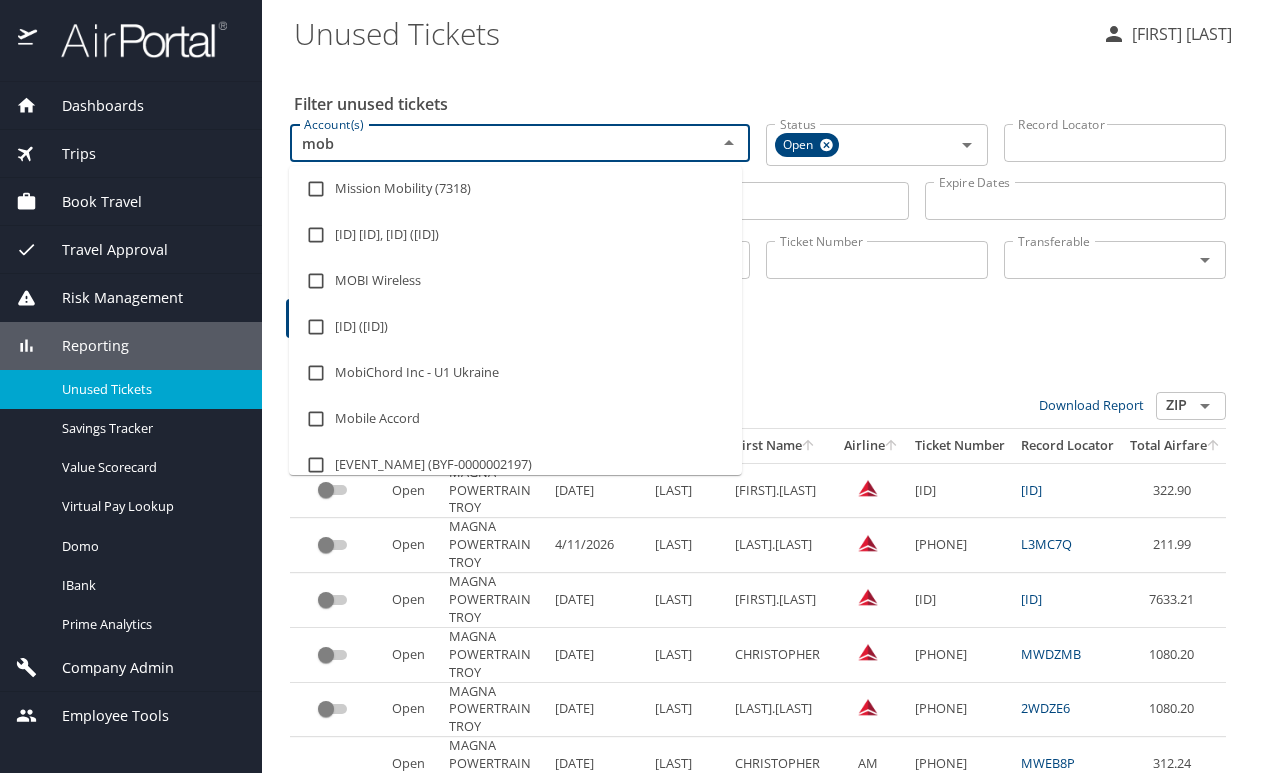 type on "moba" 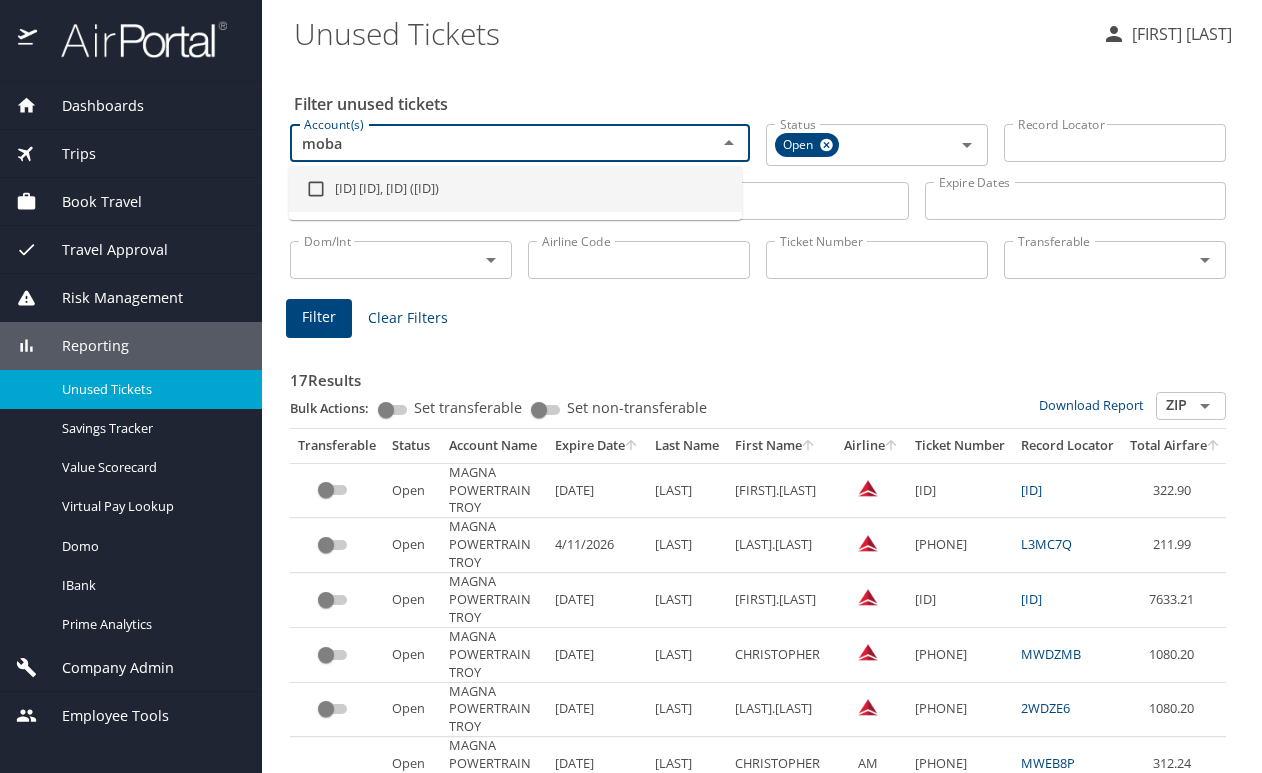 click on "[ID] [ID], [ID] ([ID])" at bounding box center [515, 189] 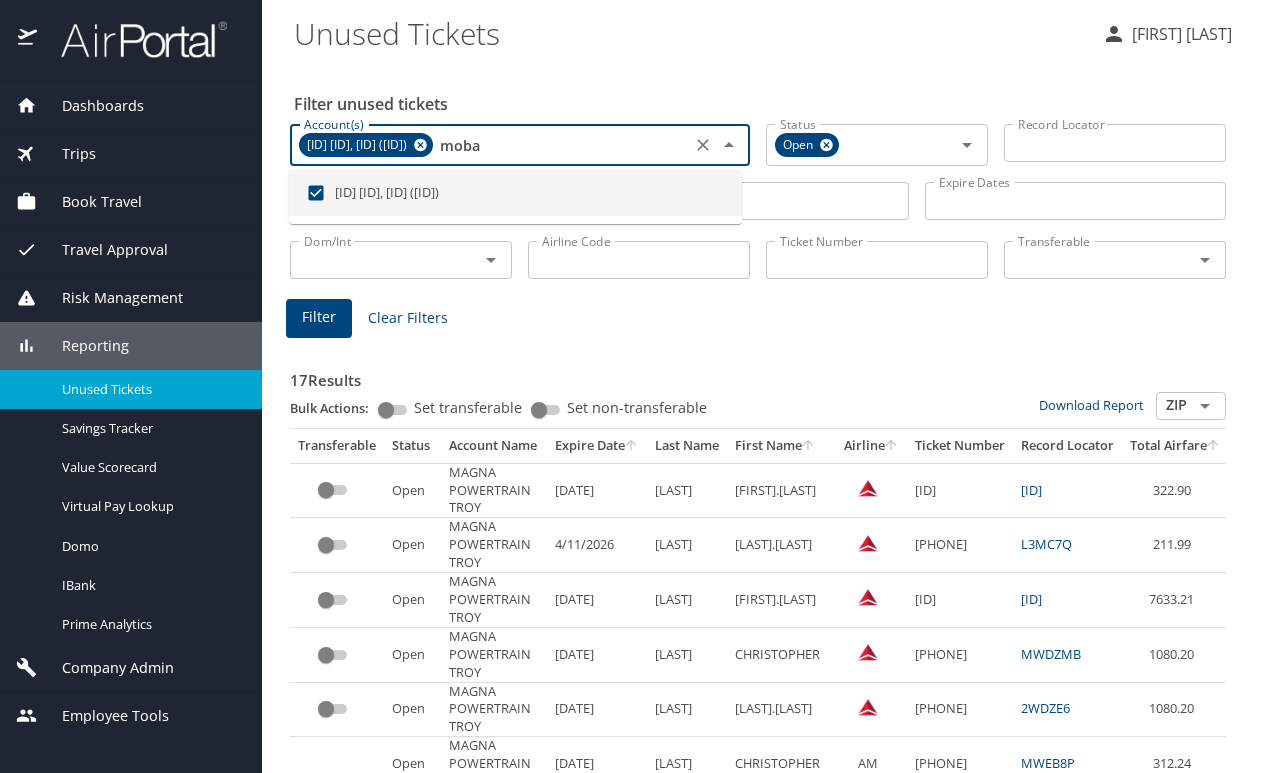 type on "moba" 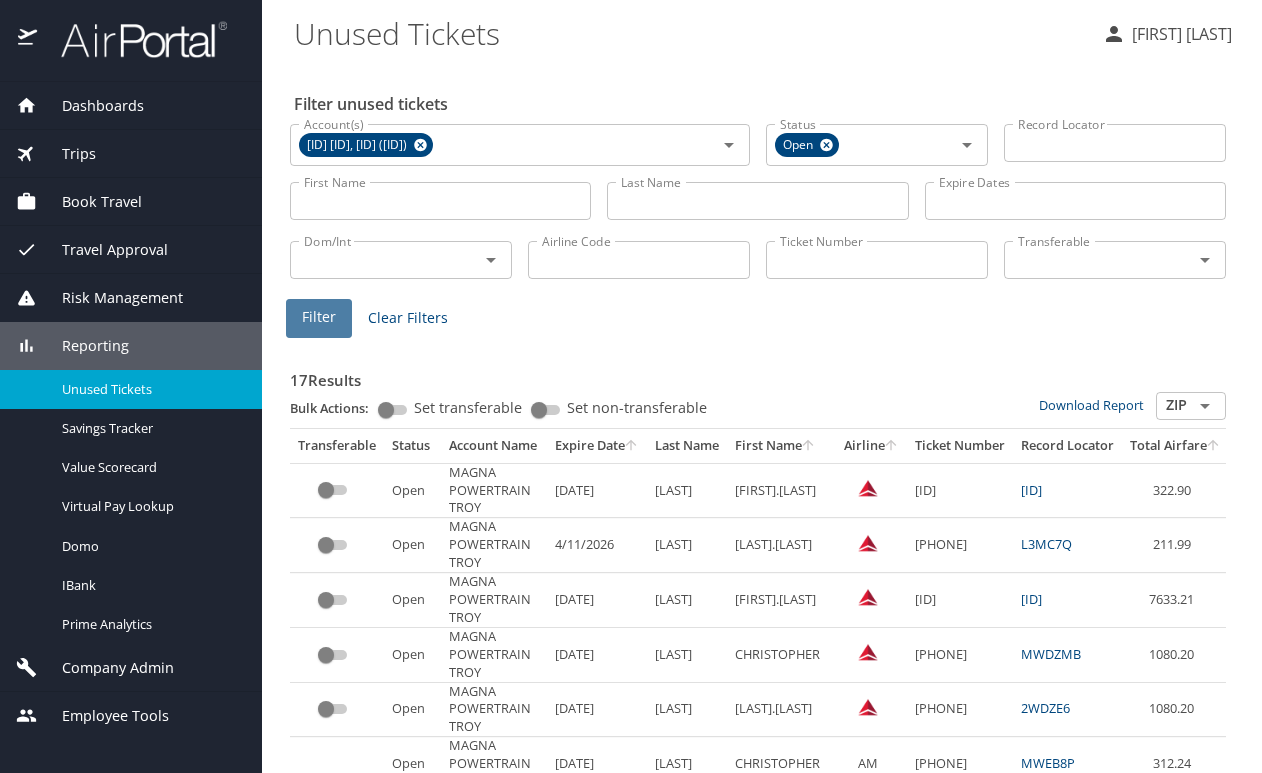 click on "Filter" at bounding box center (319, 317) 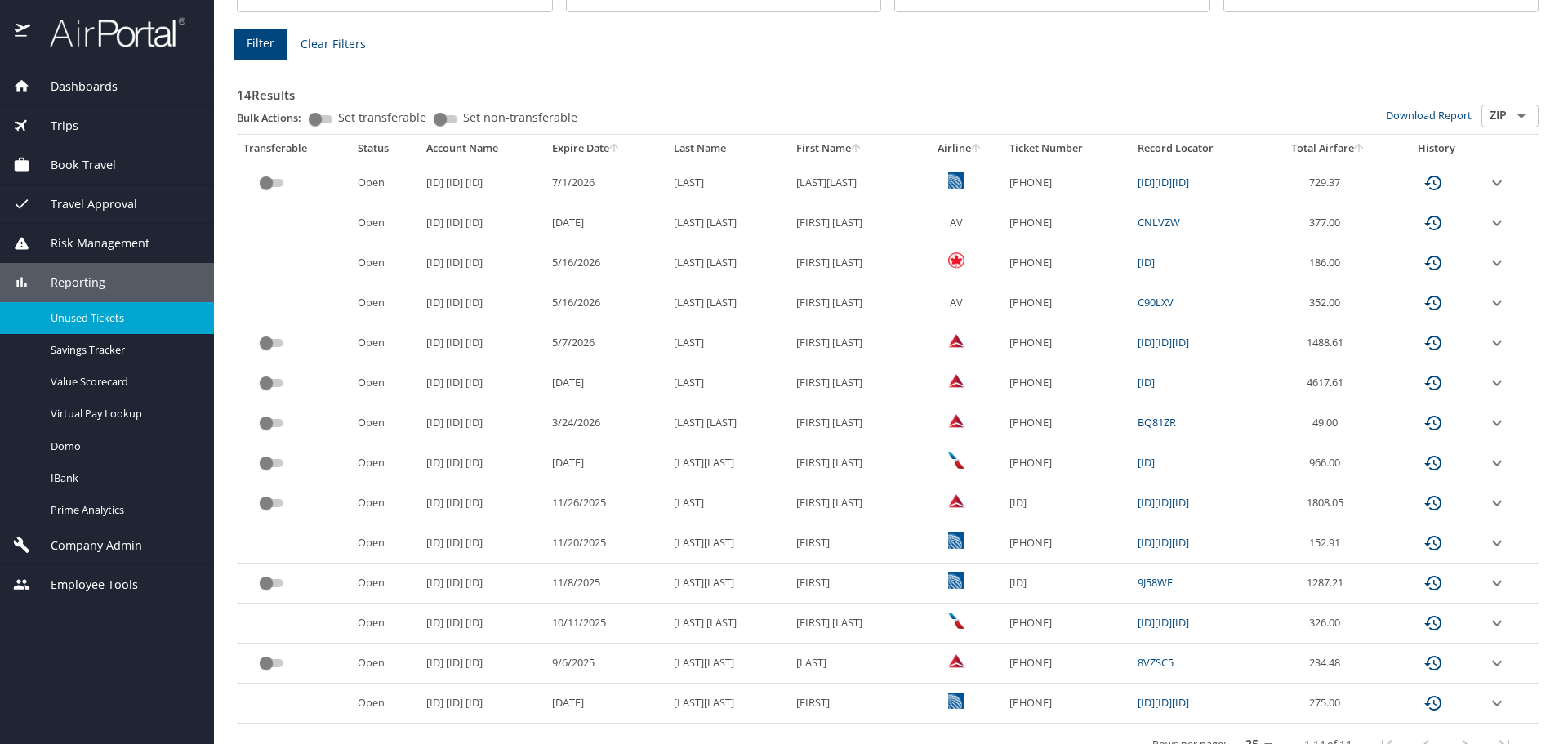 scroll, scrollTop: 245, scrollLeft: 0, axis: vertical 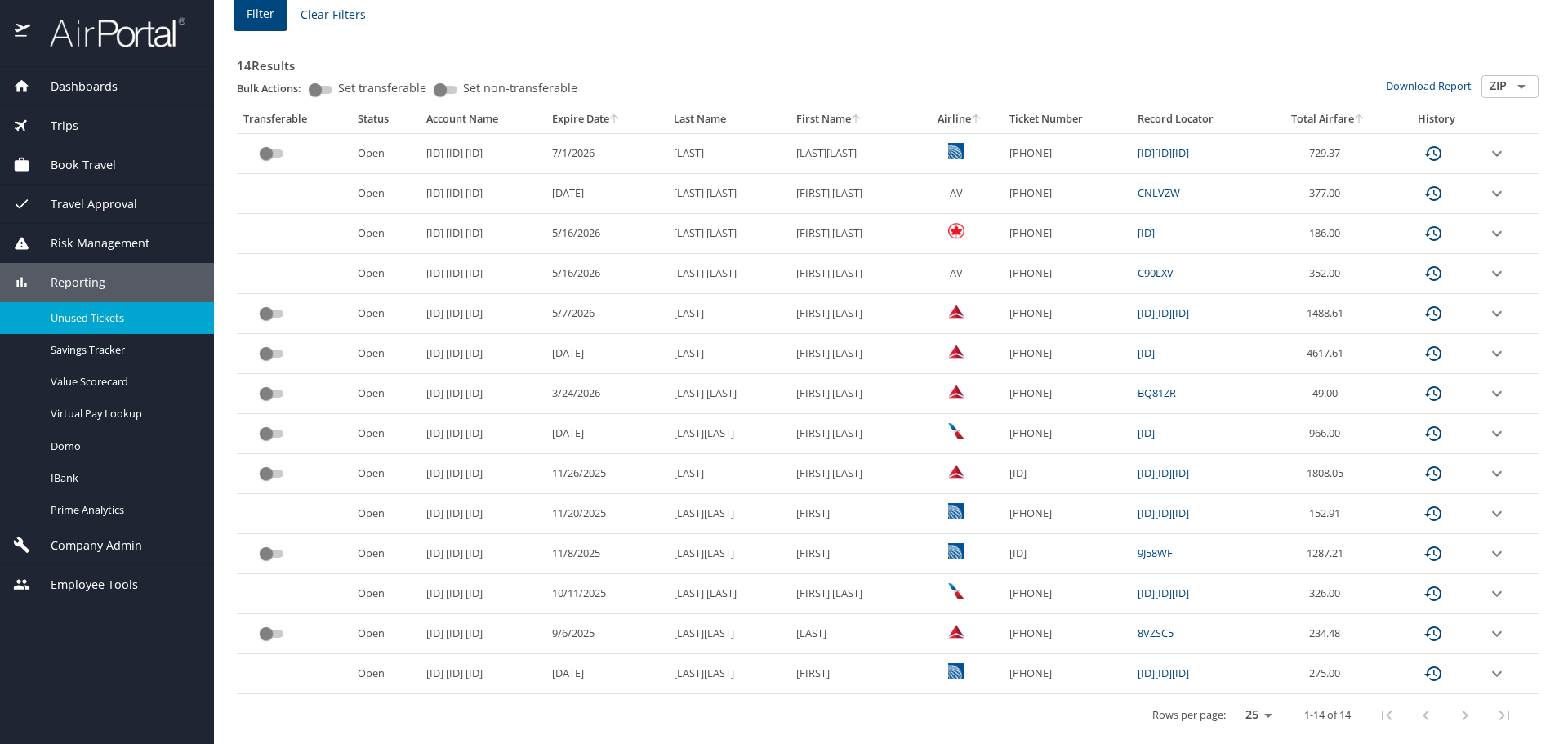 drag, startPoint x: 1141, startPoint y: 550, endPoint x: 1055, endPoint y: 547, distance: 86.05231 